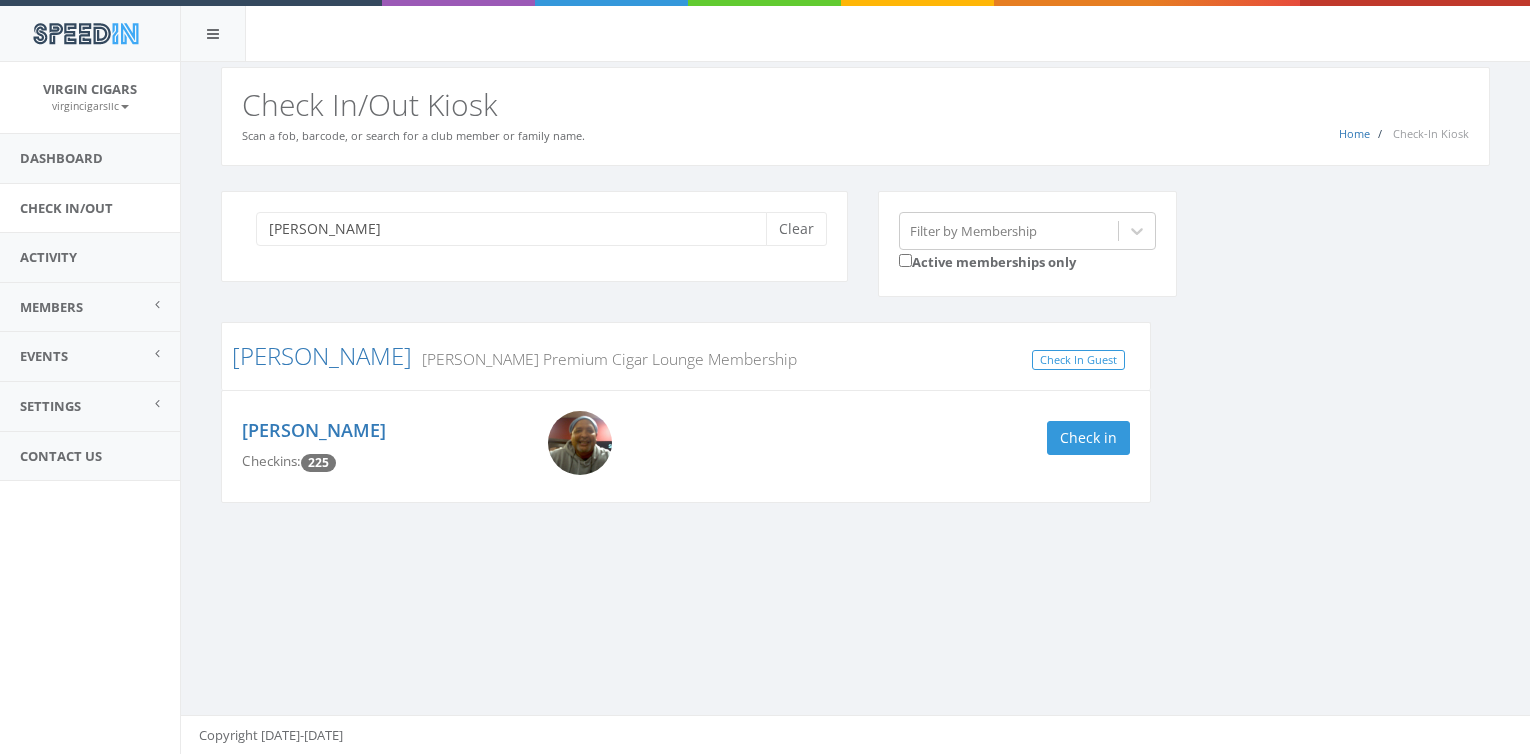 scroll, scrollTop: 0, scrollLeft: 0, axis: both 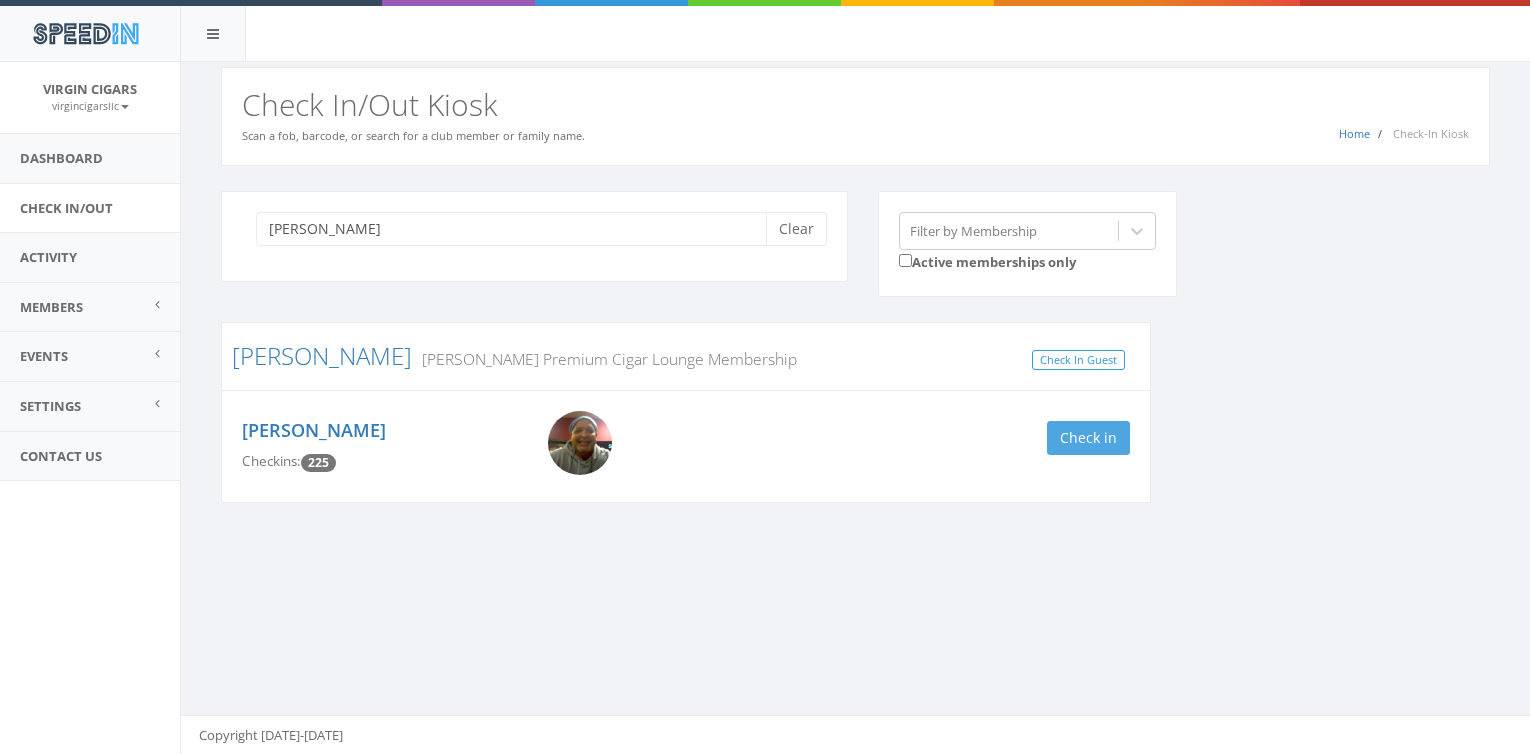 type on "[PERSON_NAME]" 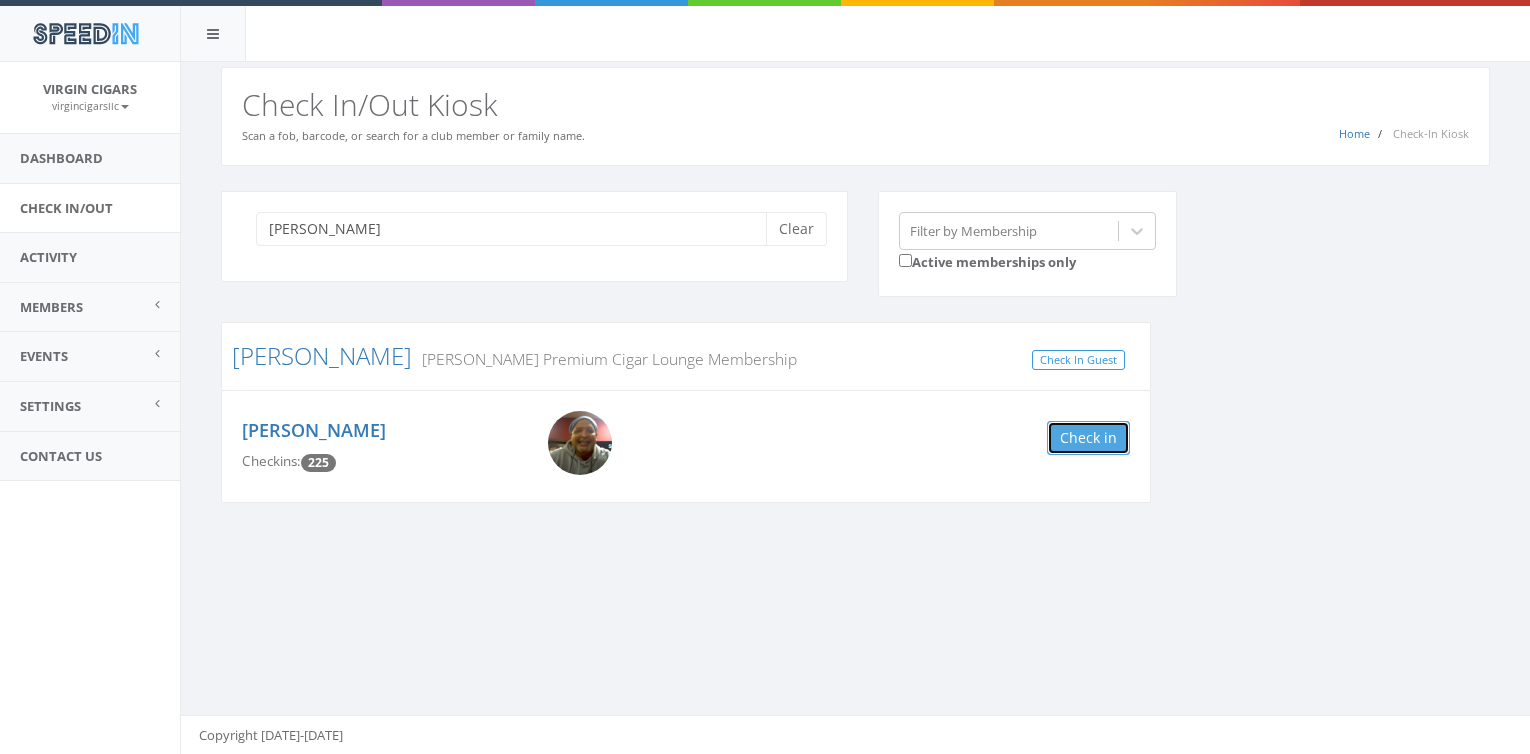 click on "Check in" at bounding box center [1088, 438] 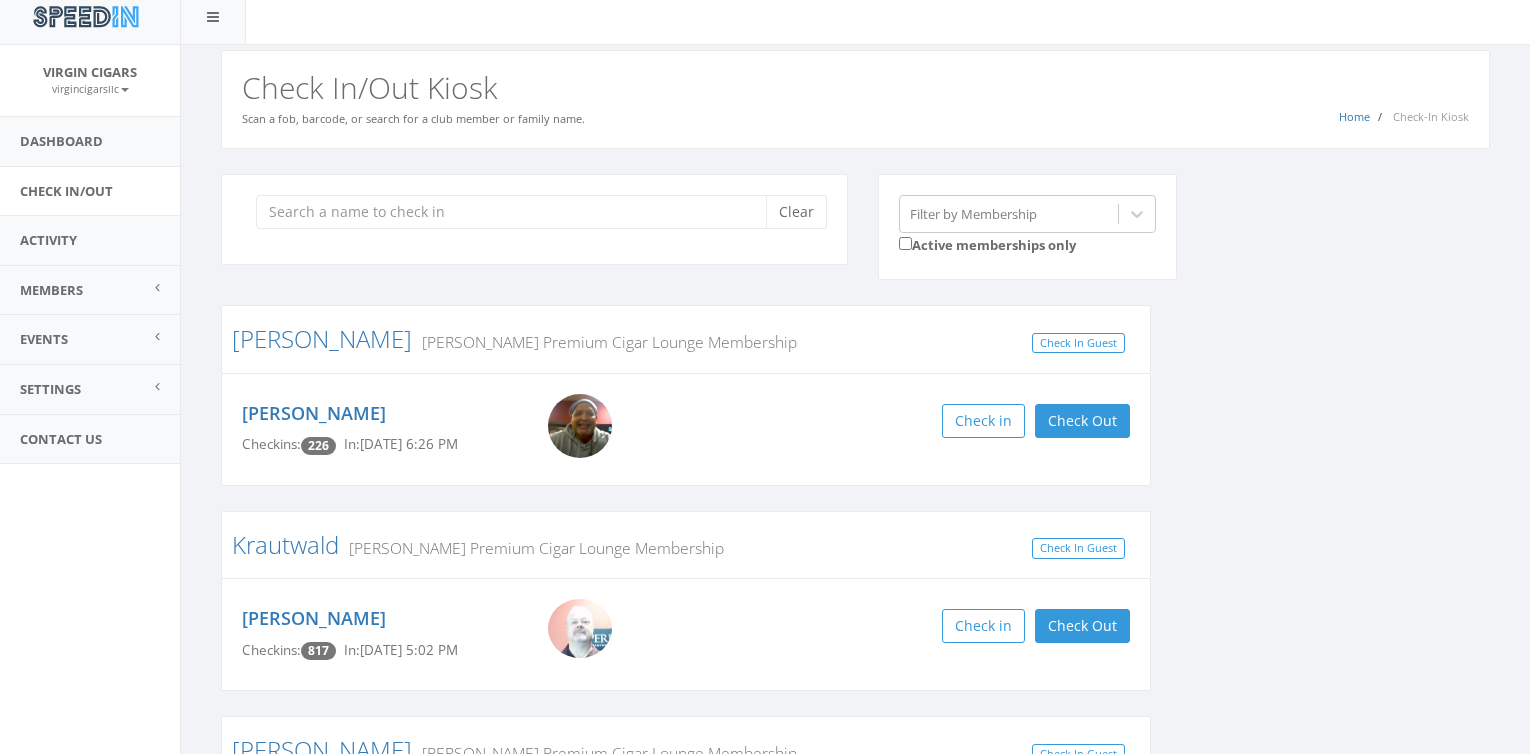 scroll, scrollTop: 0, scrollLeft: 0, axis: both 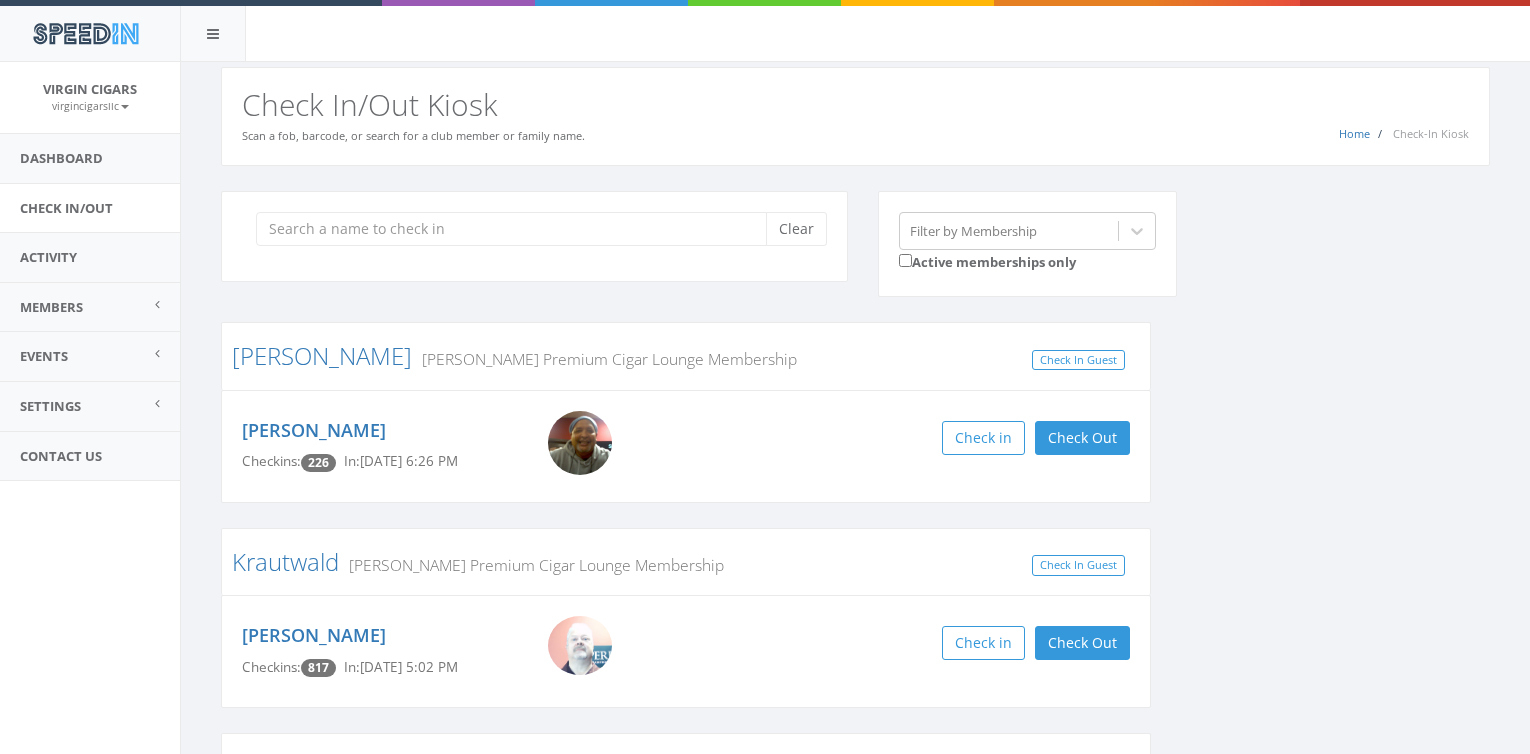 type on "m" 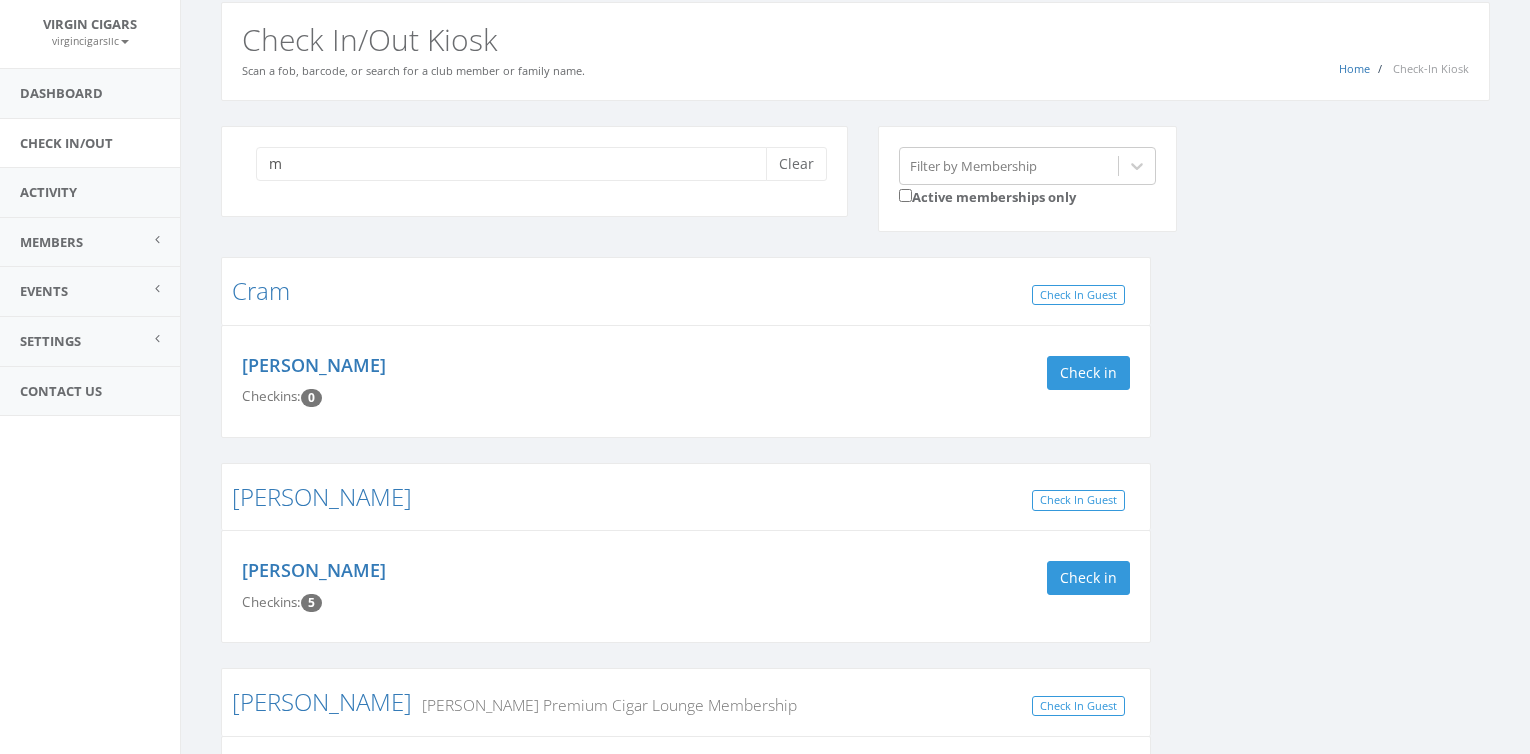scroll, scrollTop: 0, scrollLeft: 0, axis: both 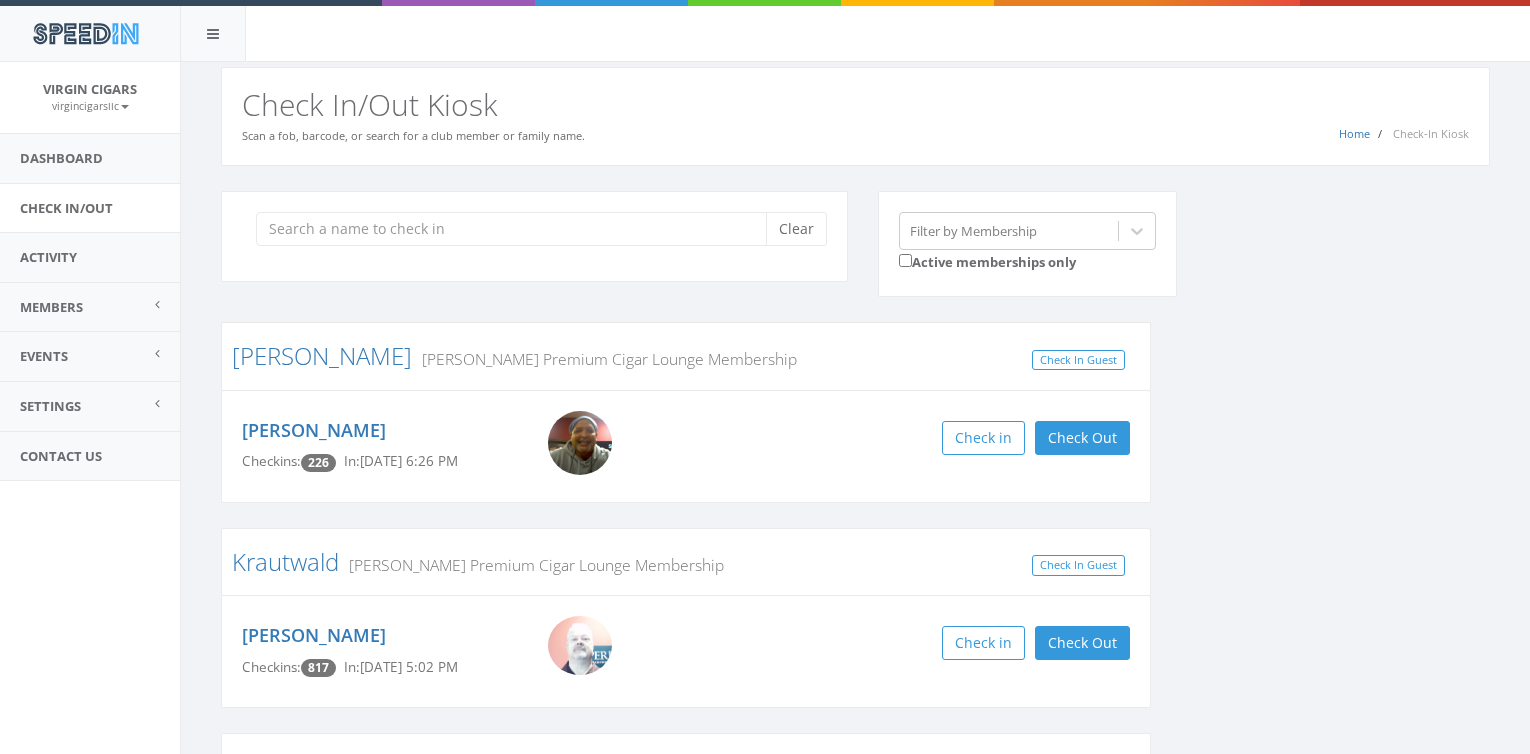 type on "n" 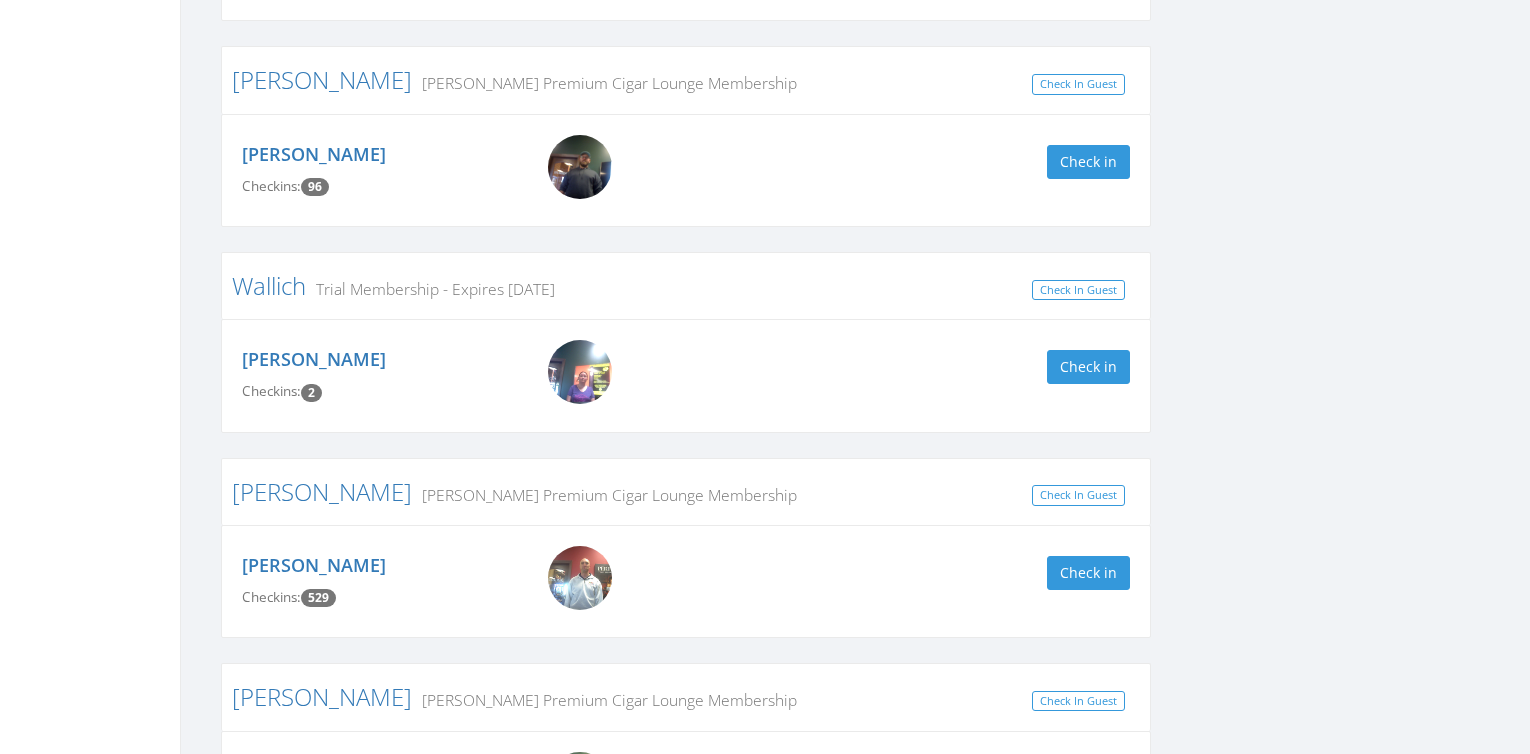scroll, scrollTop: 1100, scrollLeft: 0, axis: vertical 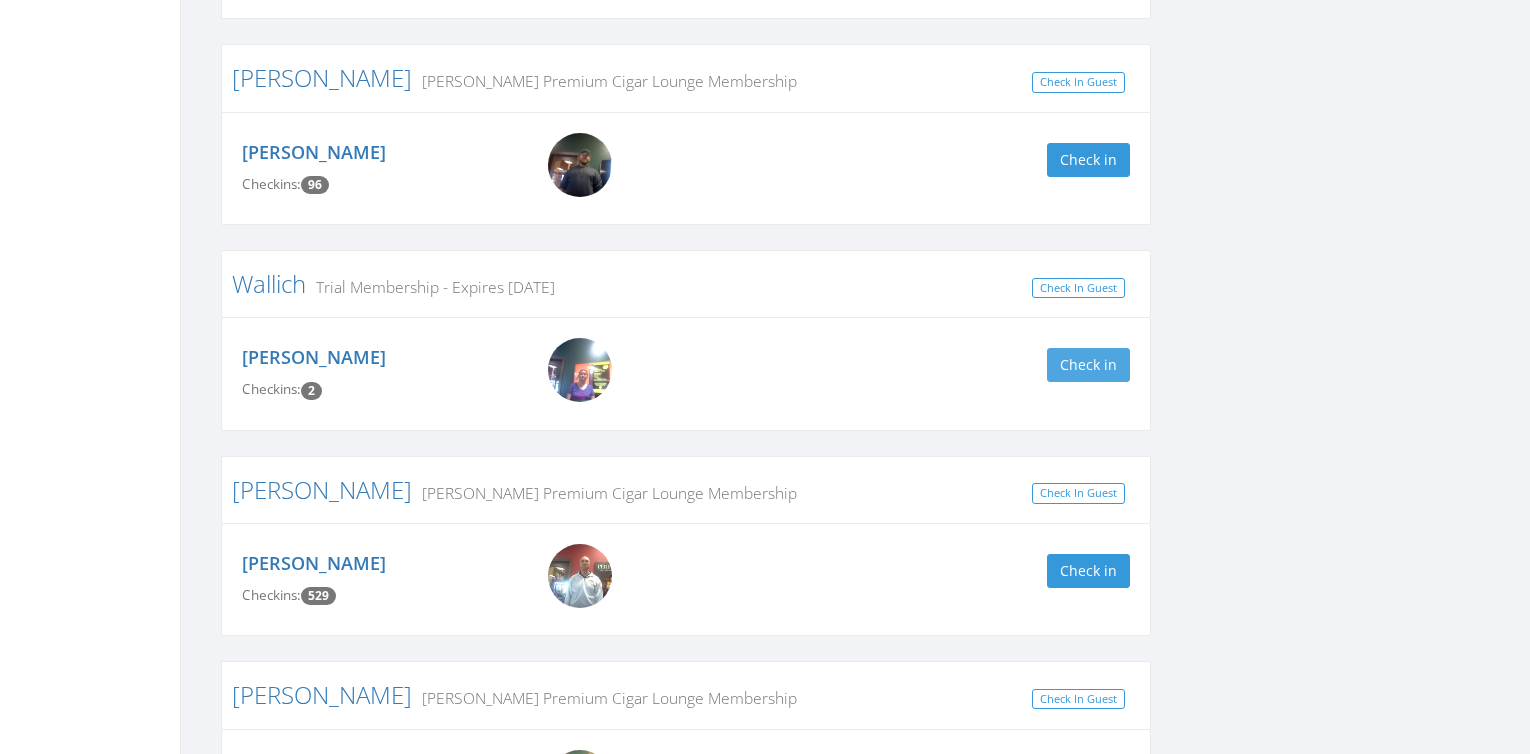 type on "w" 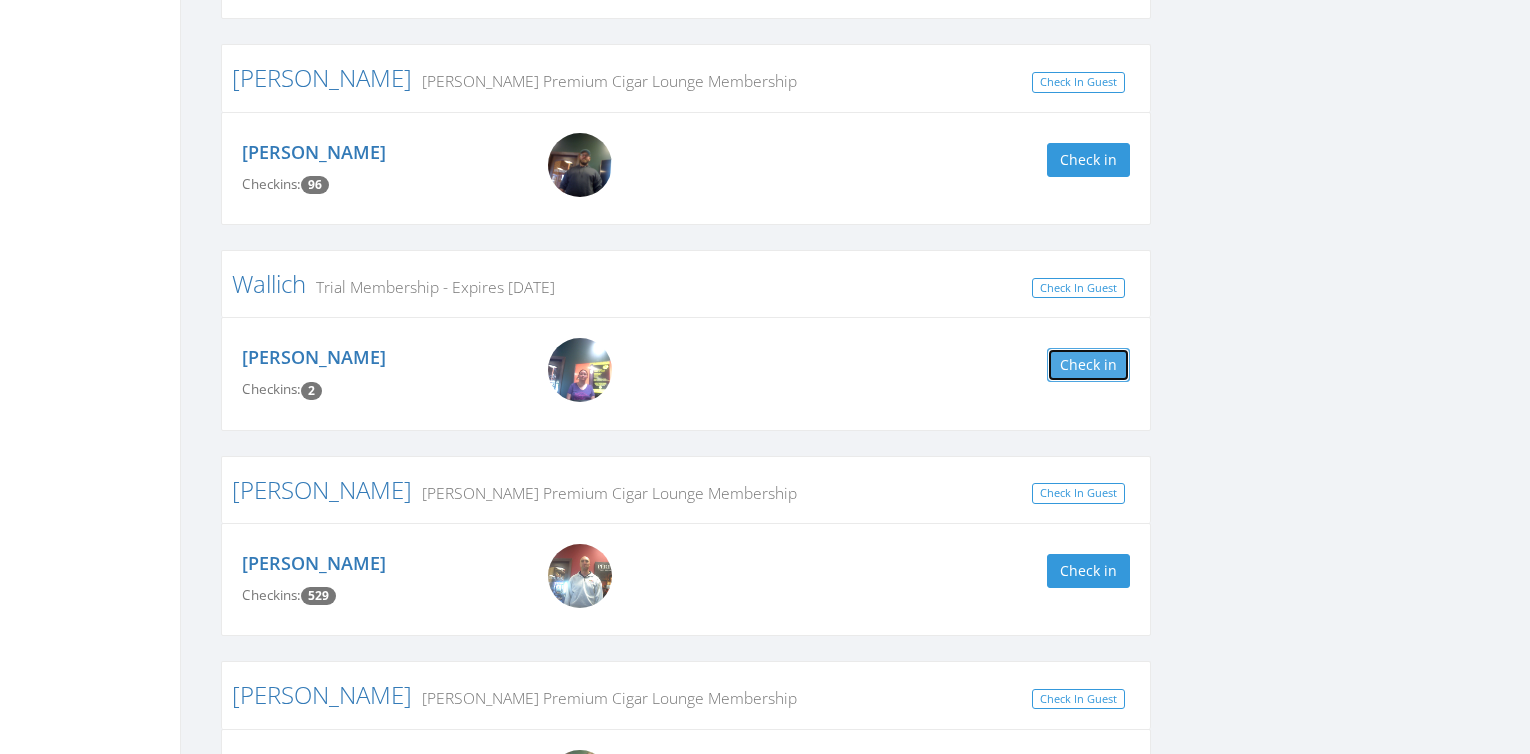 click on "Check in" at bounding box center [1088, 365] 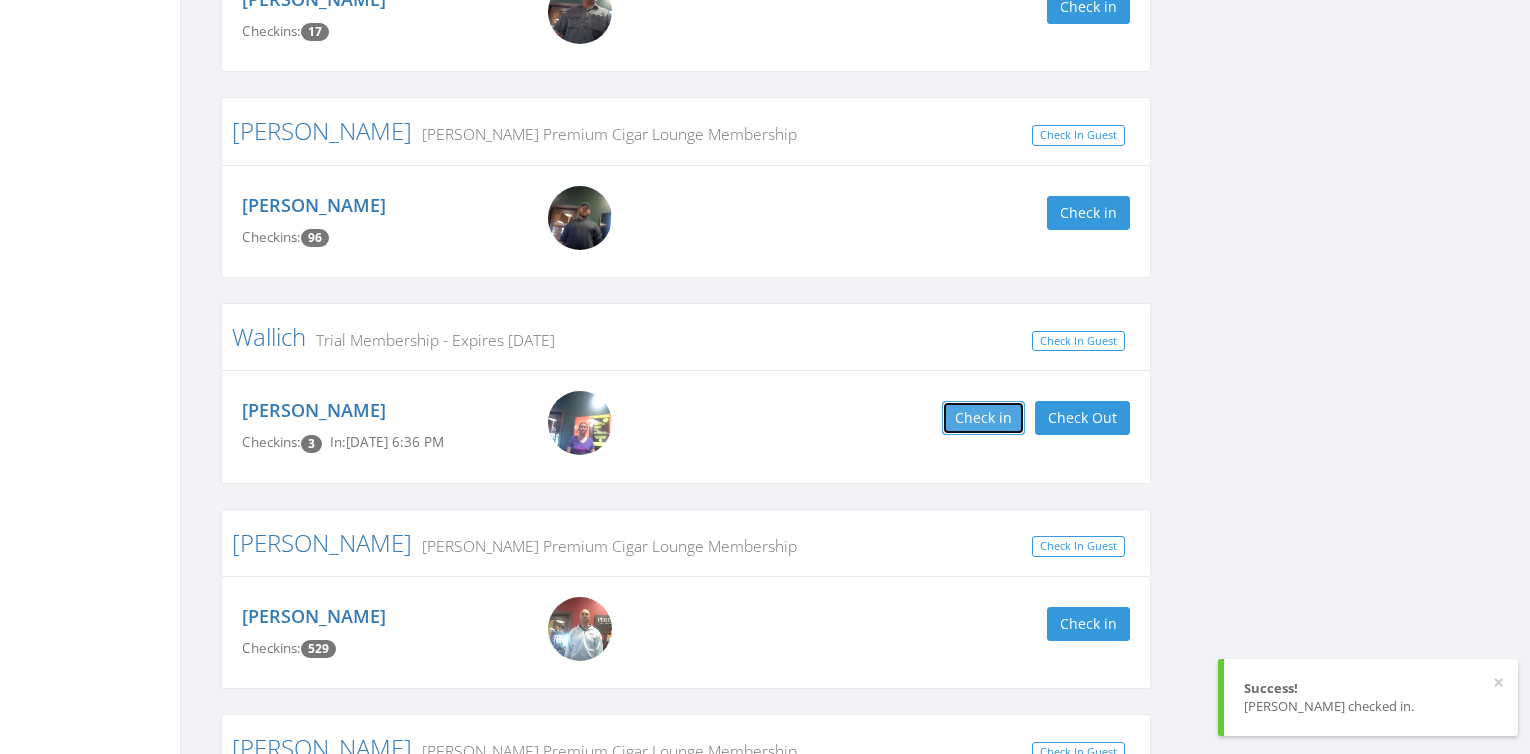 scroll, scrollTop: 1000, scrollLeft: 0, axis: vertical 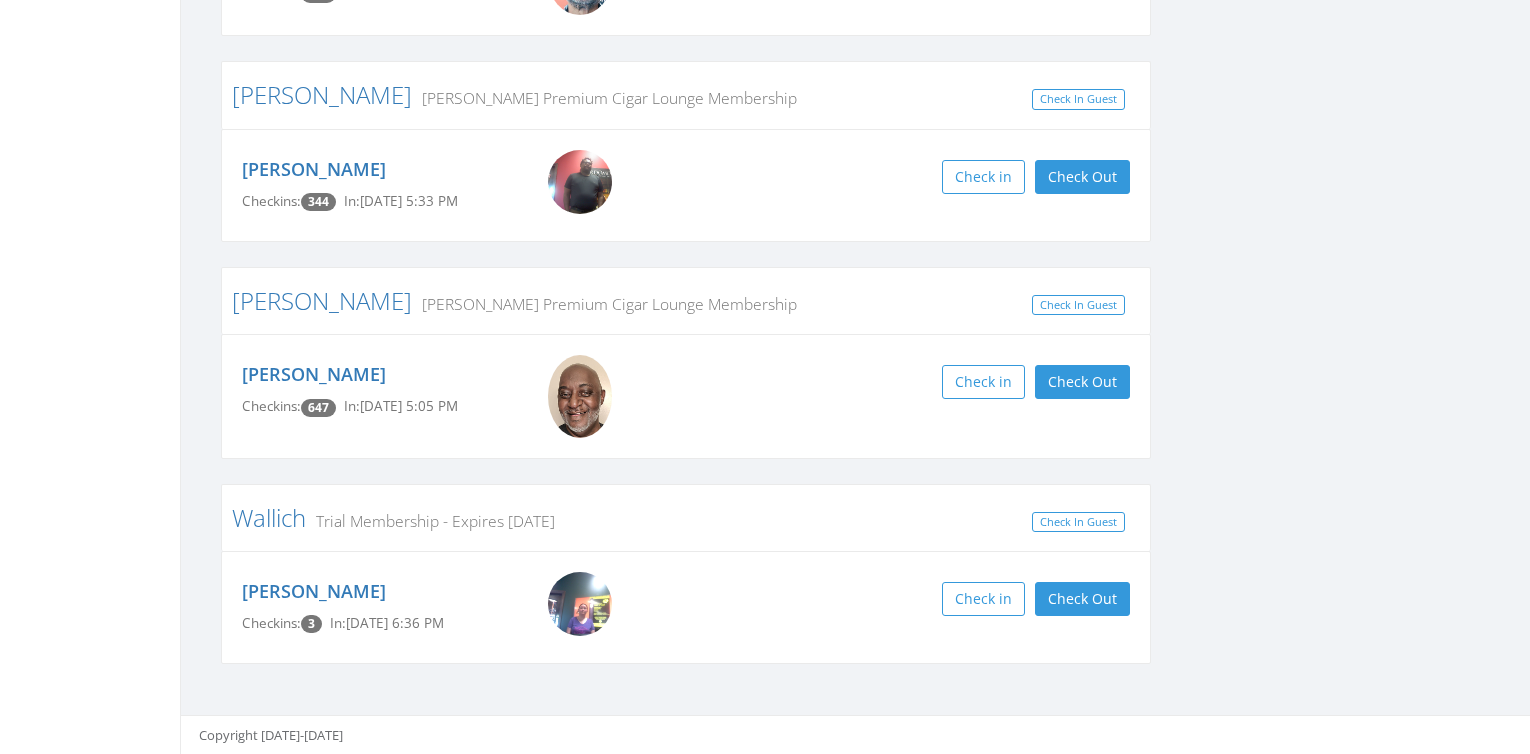 click at bounding box center [580, 604] 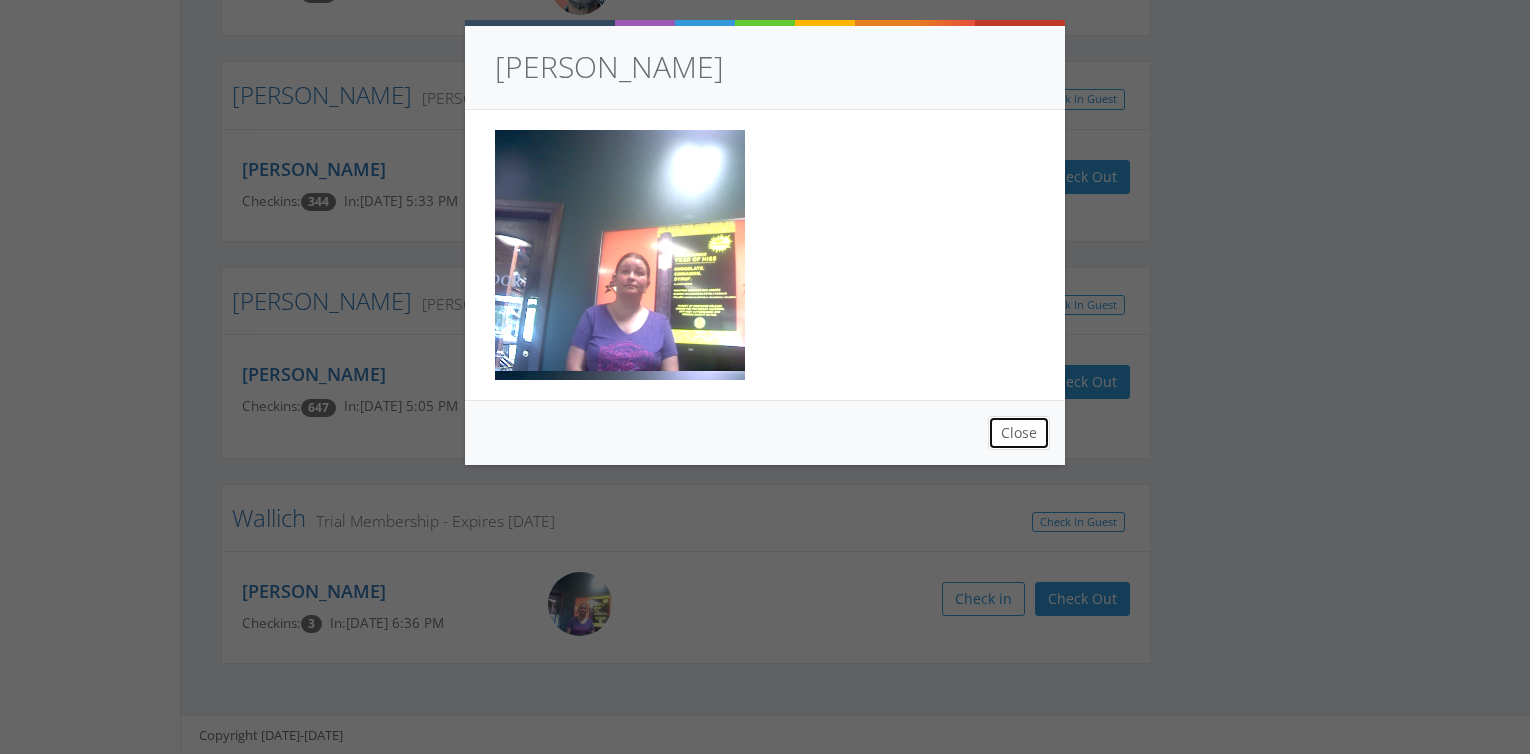 click on "Close" at bounding box center [1019, 433] 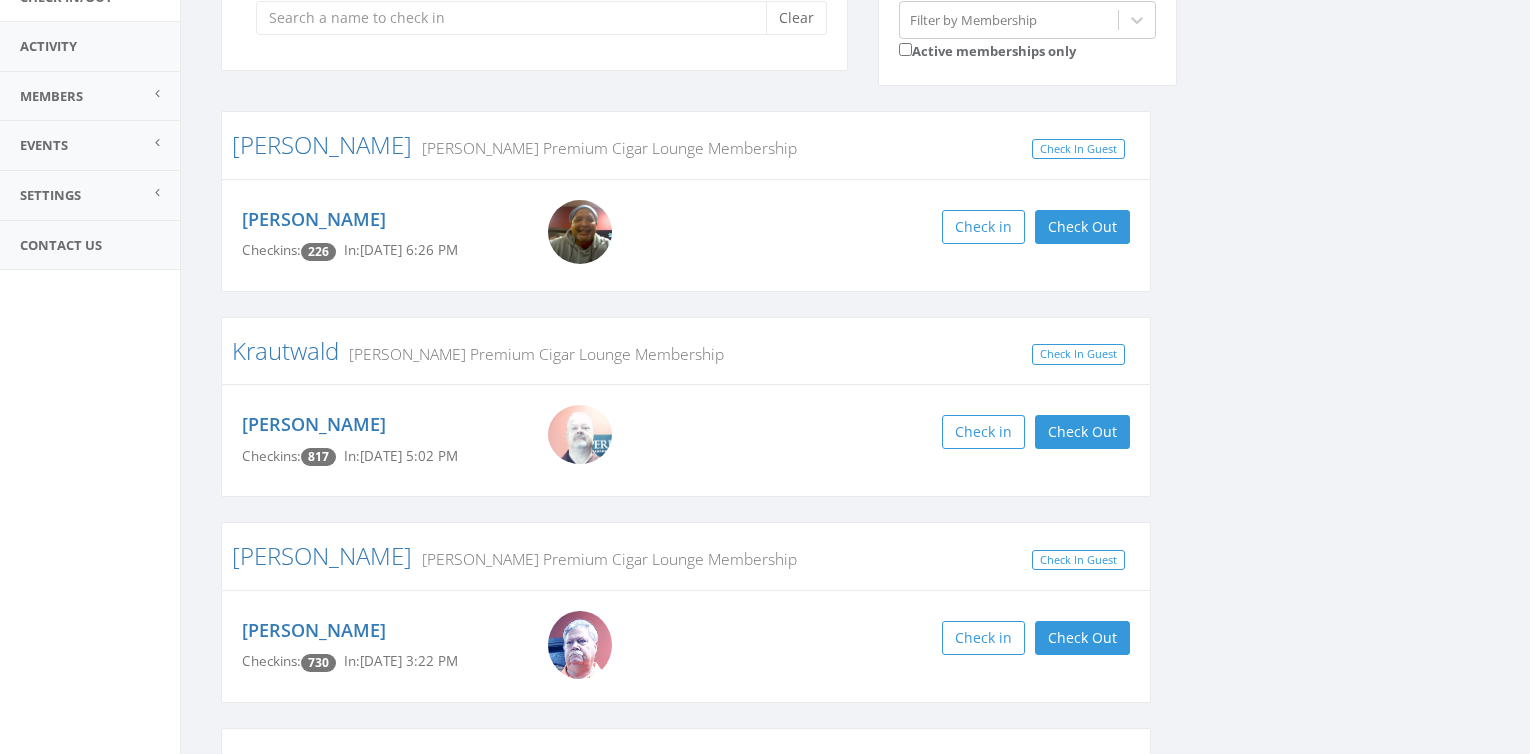 scroll, scrollTop: 600, scrollLeft: 0, axis: vertical 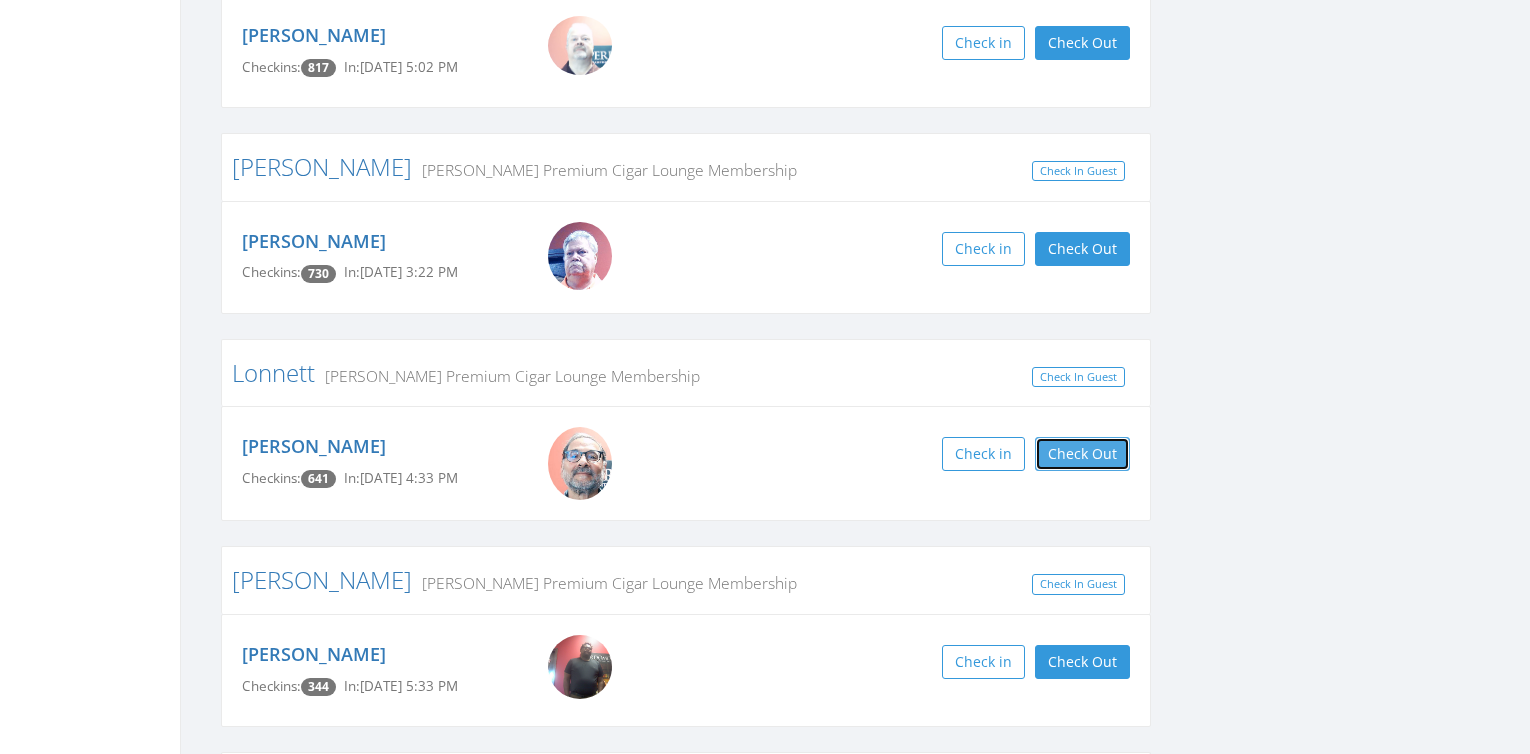 click on "Check Out" at bounding box center [1082, 454] 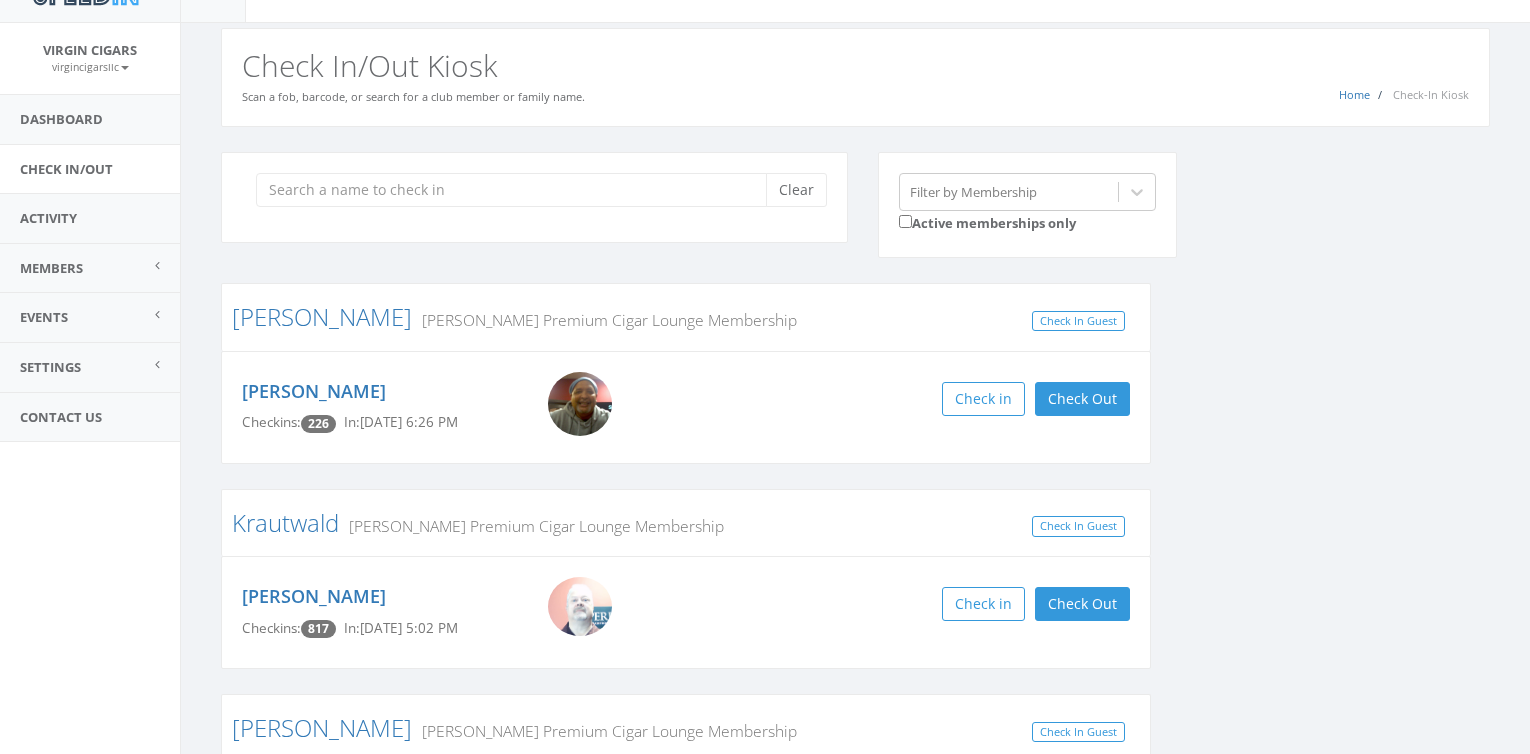 scroll, scrollTop: 0, scrollLeft: 0, axis: both 